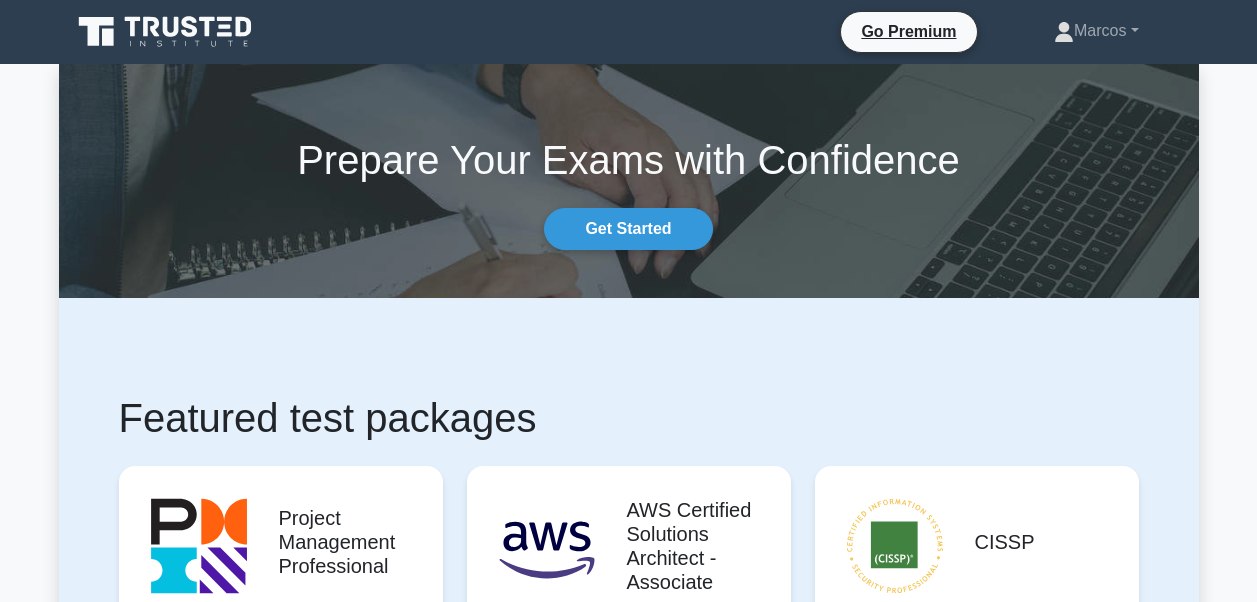 scroll, scrollTop: 300, scrollLeft: 0, axis: vertical 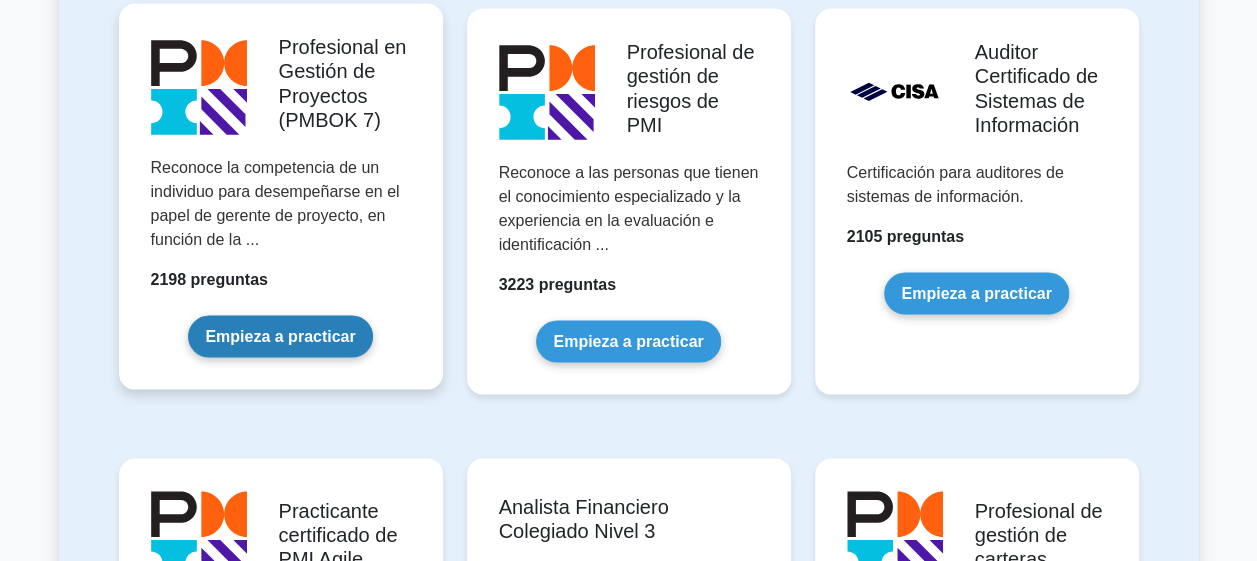 click on "Empieza a practicar" at bounding box center (280, 336) 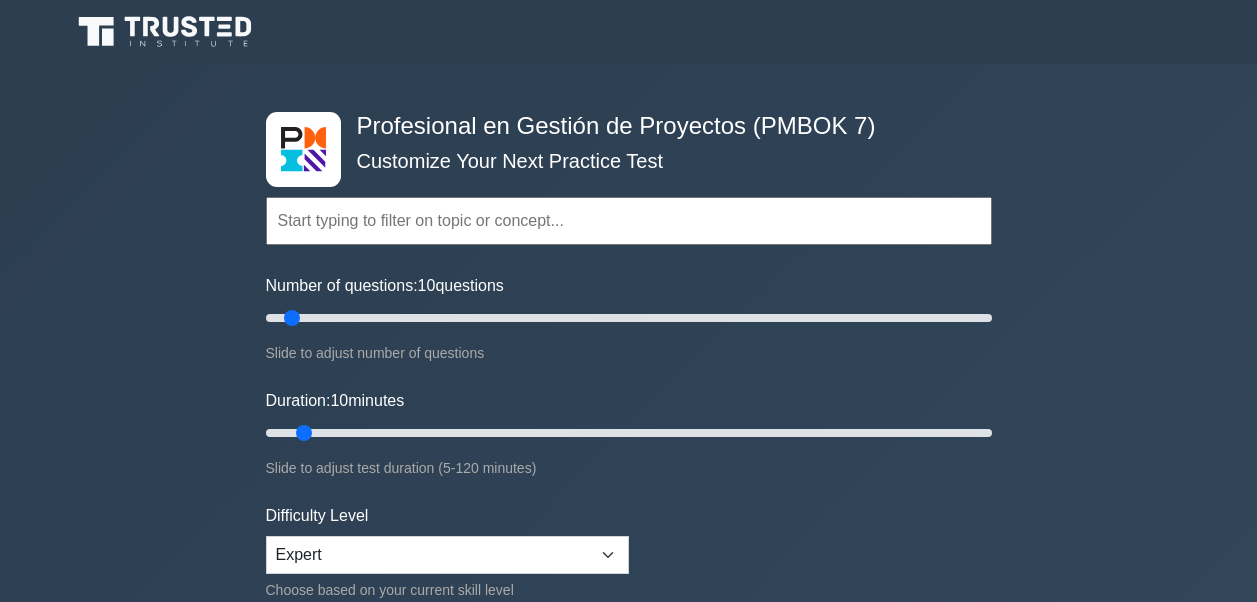 scroll, scrollTop: 0, scrollLeft: 0, axis: both 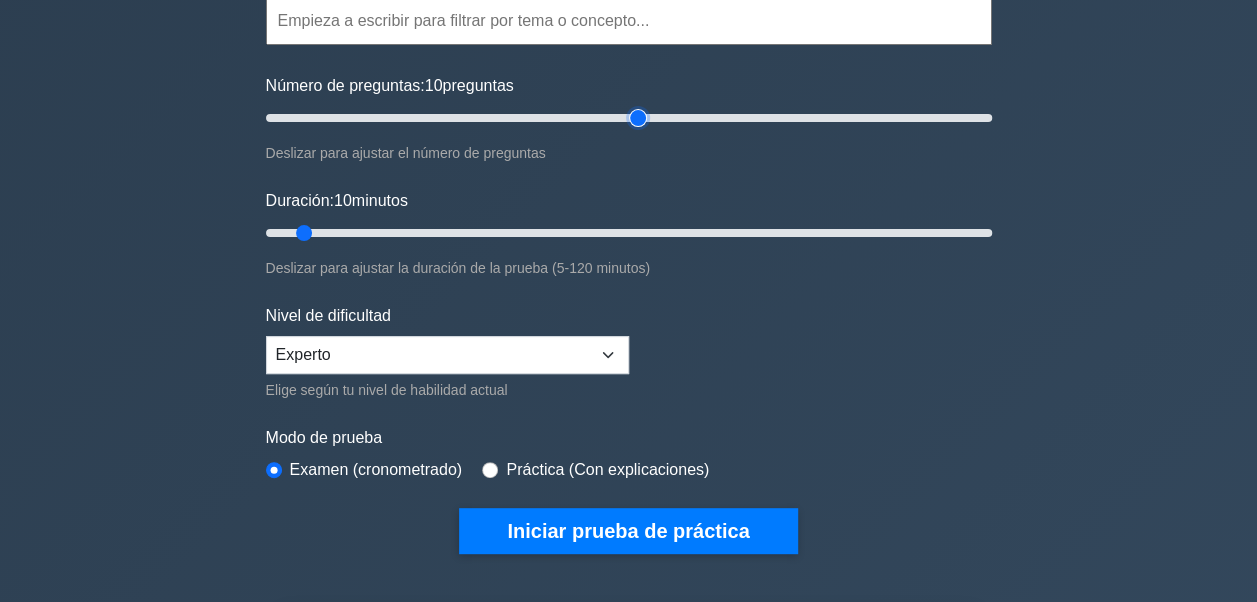 click on "Número de preguntas:  10  preguntas" at bounding box center (629, 118) 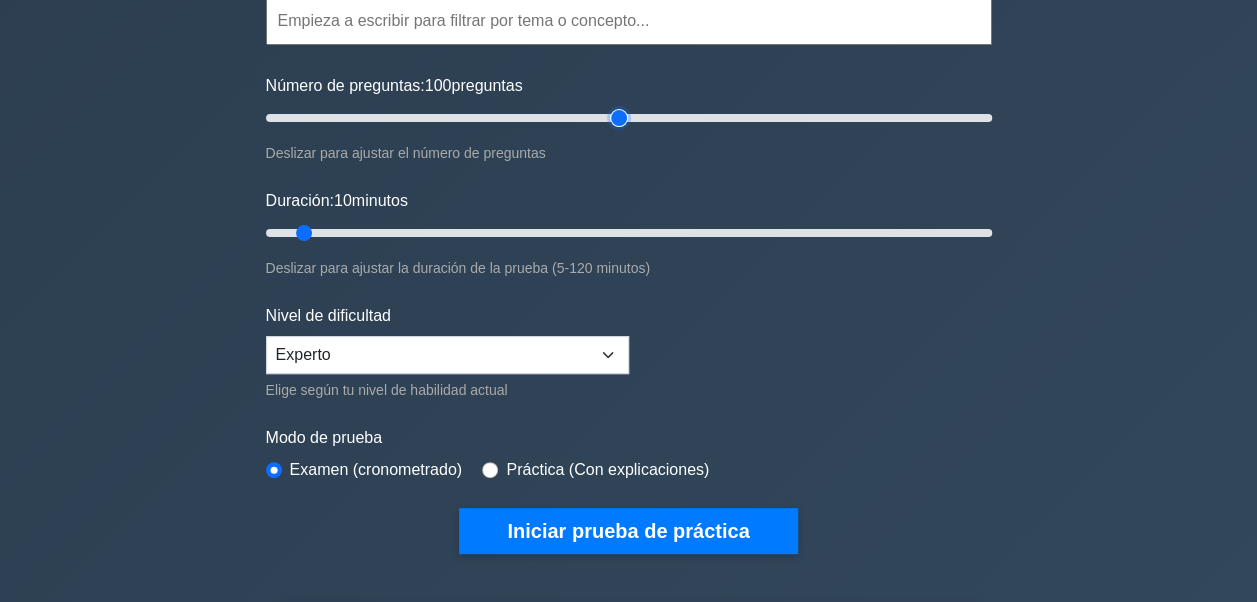 type on "100" 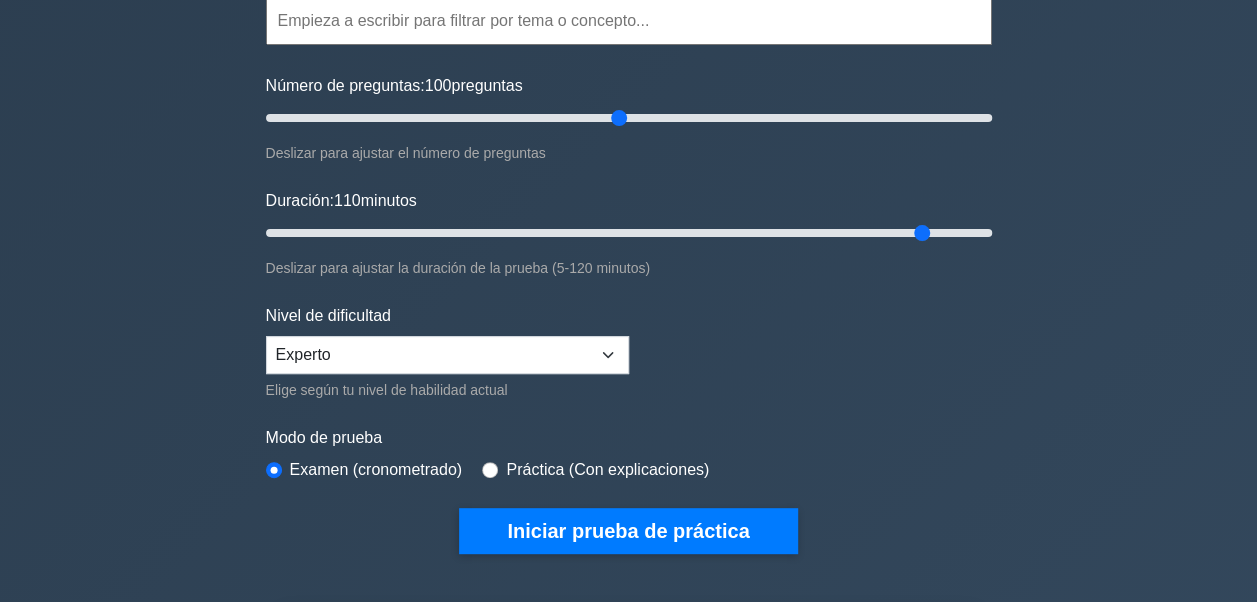 drag, startPoint x: 306, startPoint y: 229, endPoint x: 930, endPoint y: 236, distance: 624.03925 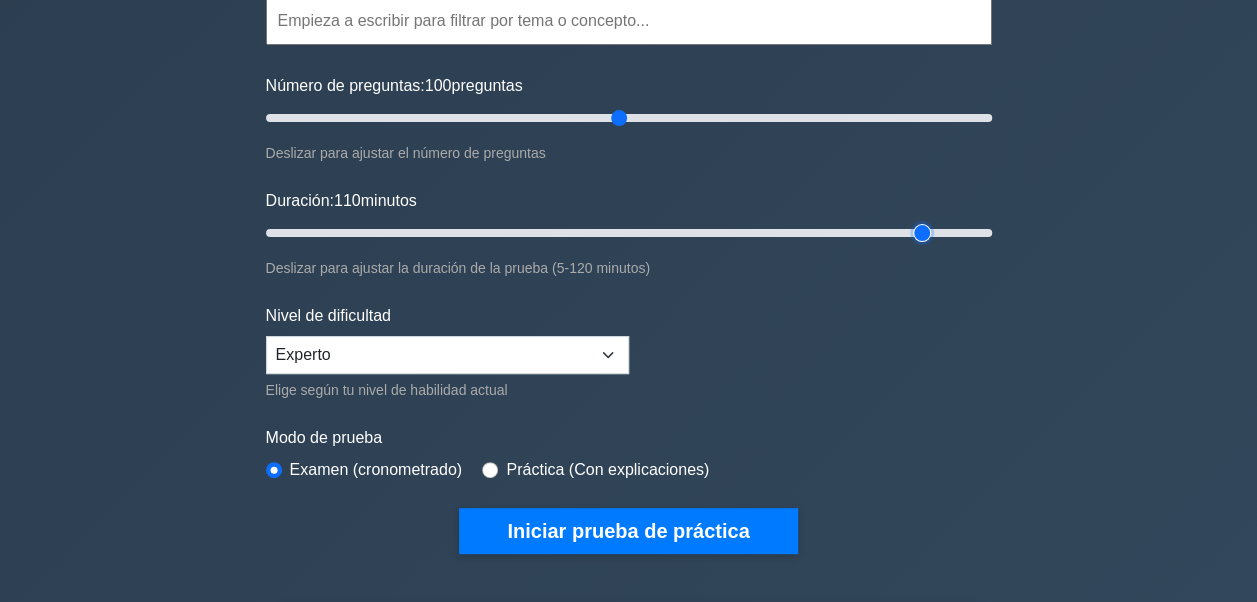 type on "110" 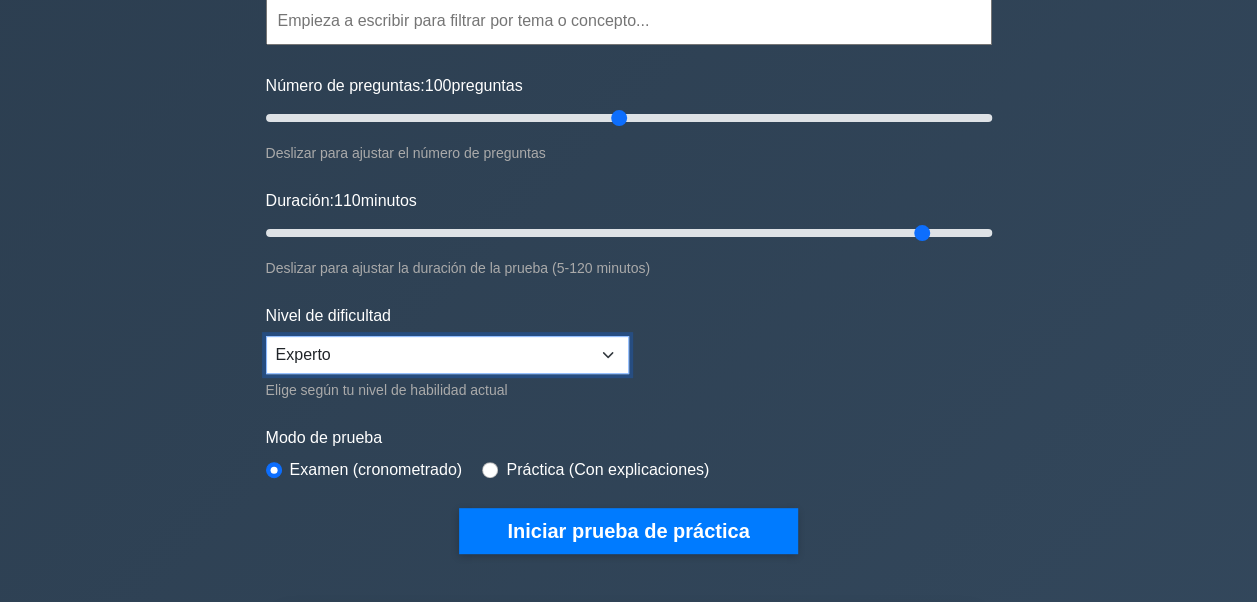 click on "Principiante
Intermedio
Experto" at bounding box center (447, 355) 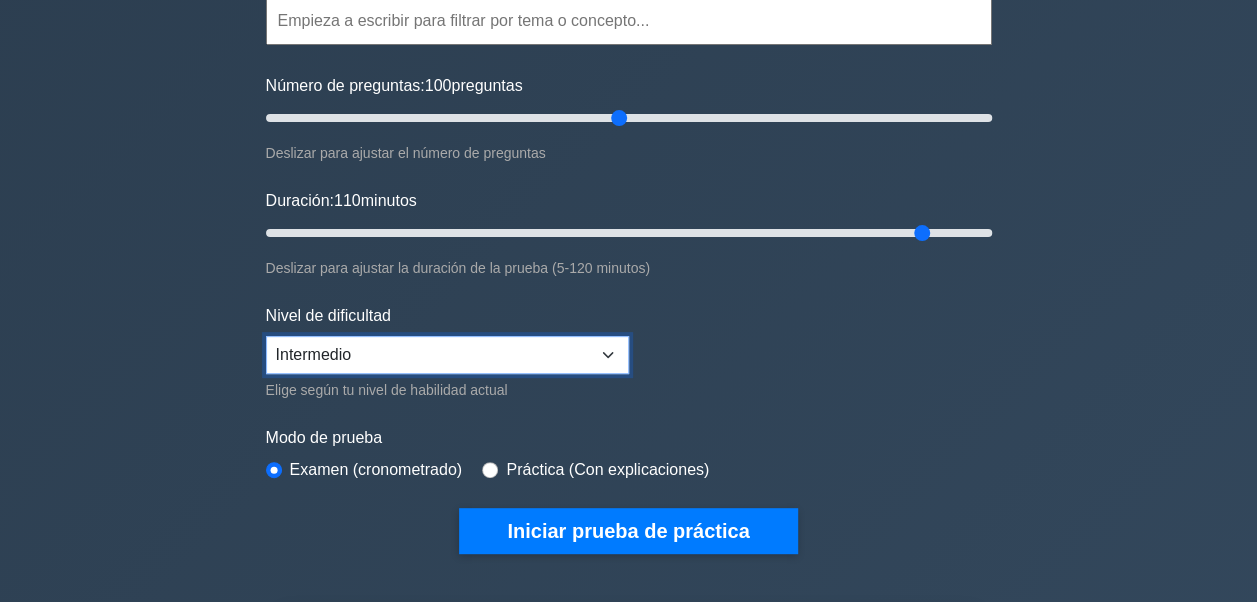 click on "Principiante
Intermedio
Experto" at bounding box center (447, 355) 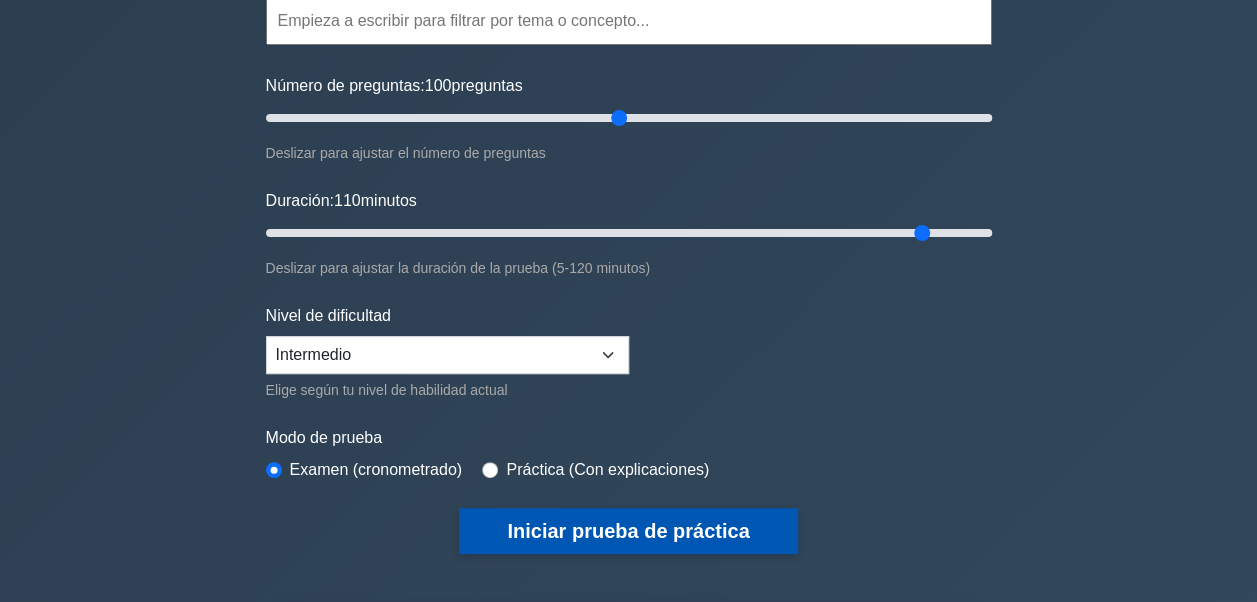 click on "Iniciar prueba de práctica" at bounding box center (628, 531) 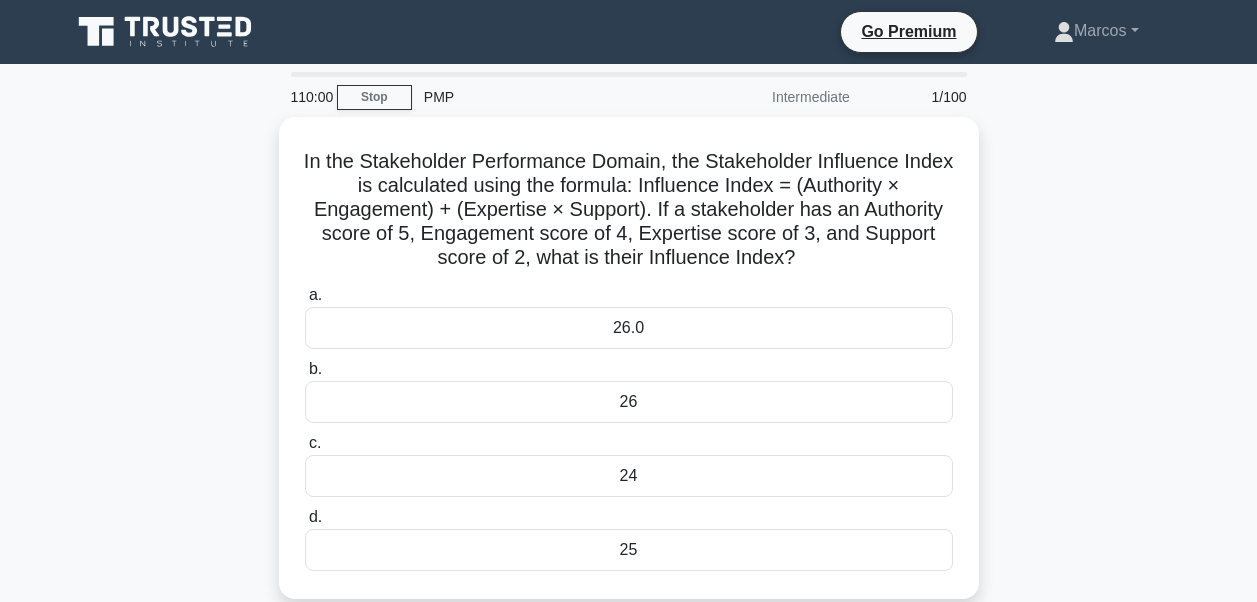 scroll, scrollTop: 0, scrollLeft: 0, axis: both 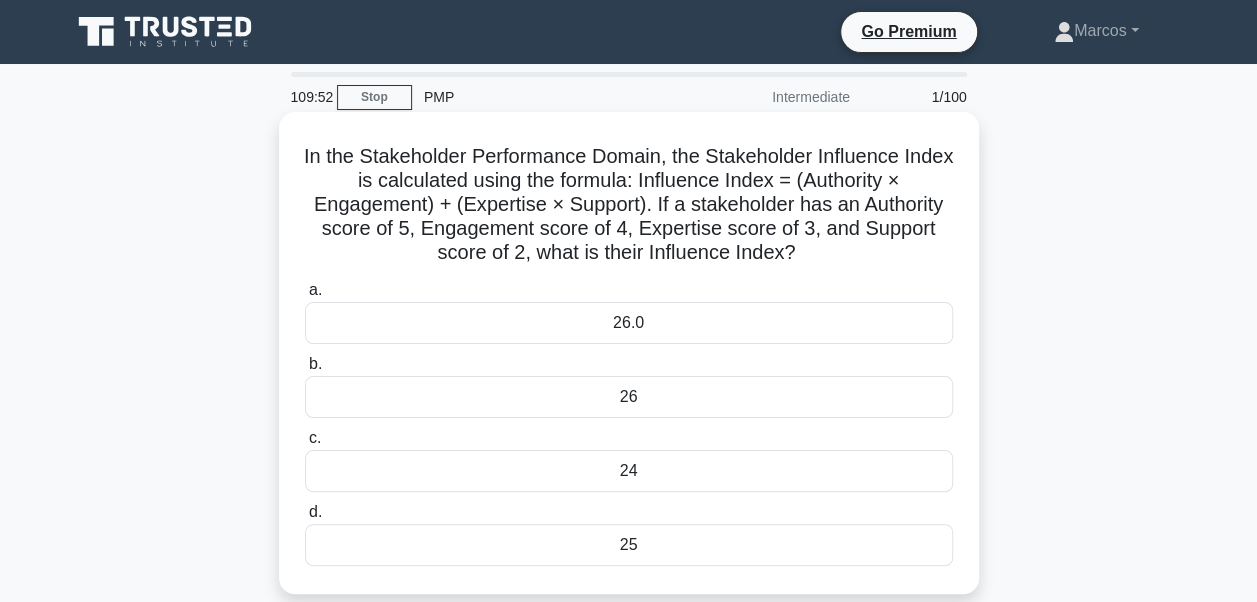drag, startPoint x: 319, startPoint y: 160, endPoint x: 740, endPoint y: 551, distance: 574.56244 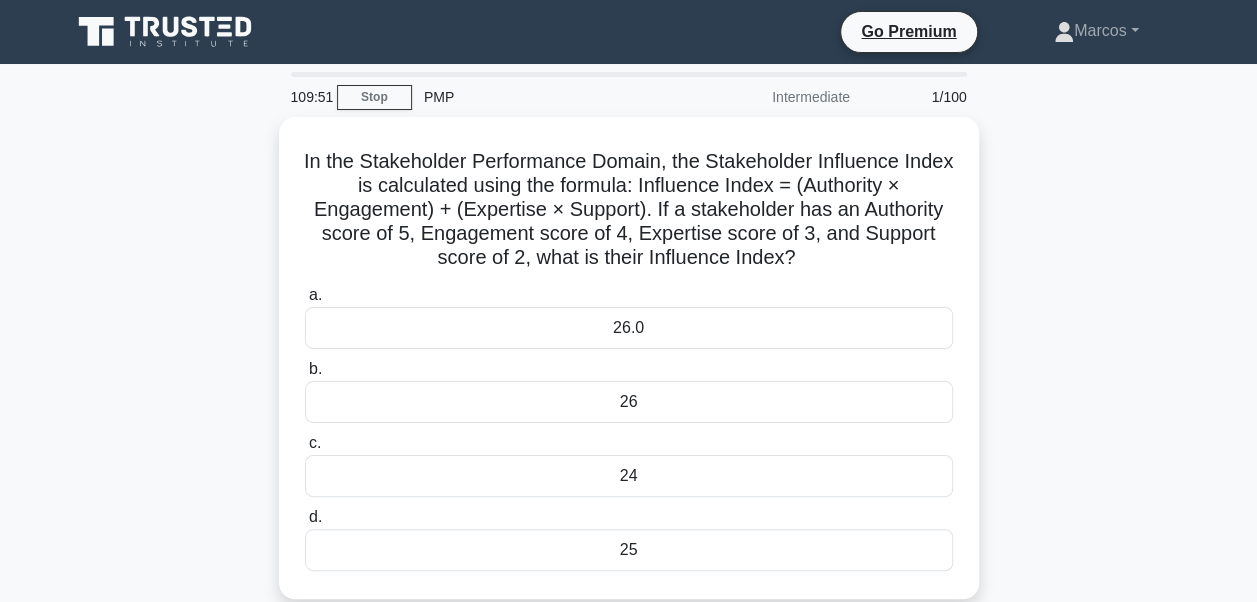 copy on "In the Stakeholder Performance Domain, the Stakeholder Influence Index is calculated using the formula: Influence Index = (Authority × Engagement) + (Expertise × Support). If a stakeholder has an Authority score of [NUMBER], Engagement score of [NUMBER], Expertise score of [NUMBER], and Support score of [NUMBER], what is their Influence Index?
.spinner_0XTQ{transform-origin:center;animation:spinner_y6GP .75s linear infinite}@keyframes spinner_y6GP{100%{transform:rotate(360deg)}}
a.
[NUMBER]
b.
[NUMBER]
c.
[NUMBER]
d.
[NUMBER]" 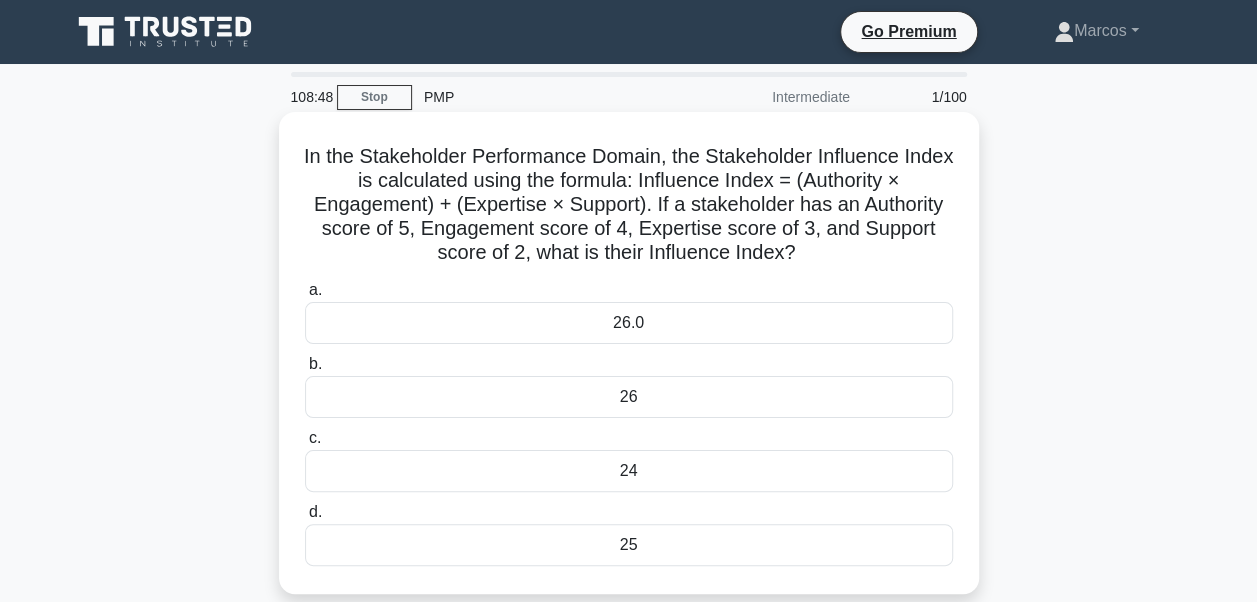 click on "26" at bounding box center (629, 397) 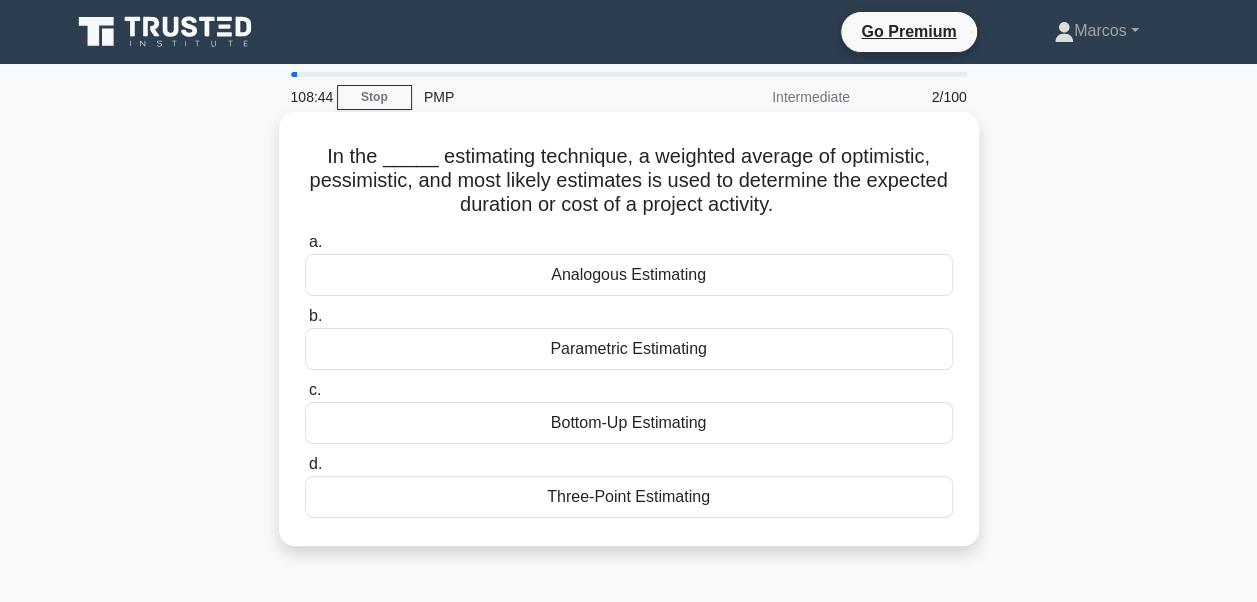 drag, startPoint x: 312, startPoint y: 156, endPoint x: 729, endPoint y: 528, distance: 558.8139 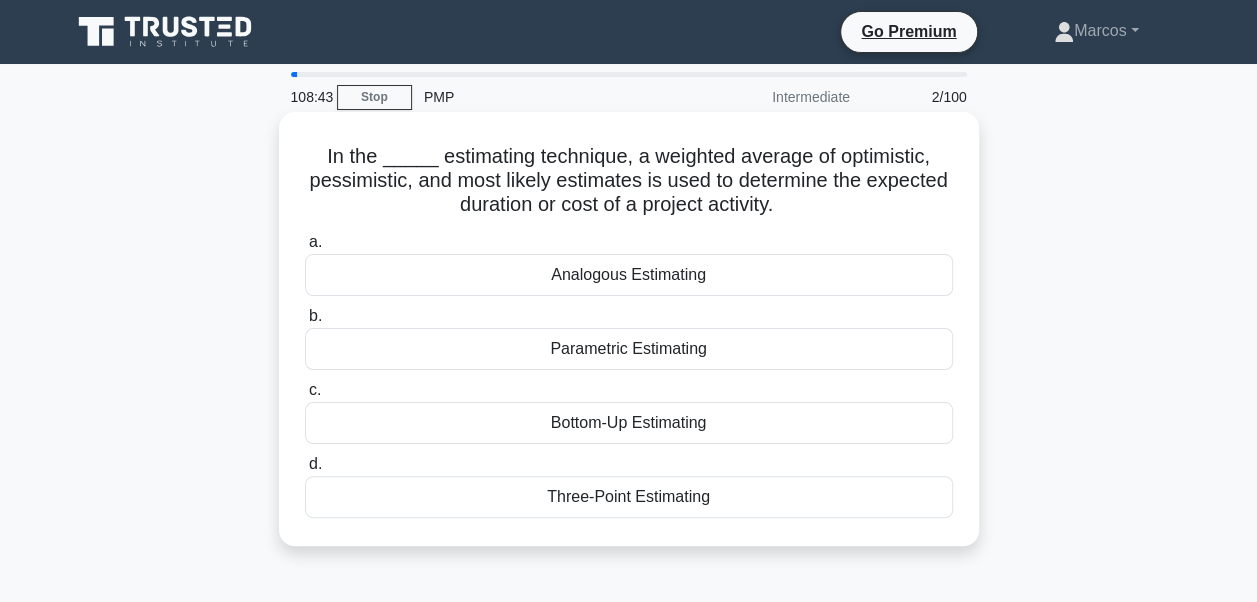 copy on "In the _____ estimating technique, a weighted average of optimistic, pessimistic, and most likely estimates is used to determine the expected duration or cost of a project activity.
.spinner_0XTQ{transform-origin:center;animation:spinner_y6GP .75s linear infinite}@keyframes spinner_y6GP{100%{transform:rotate(360deg)}}
a.
Analogous Estimating
b.
Parametric Estimating
c.
Bottom-Up Estimating
d.
Three-Point Estimating" 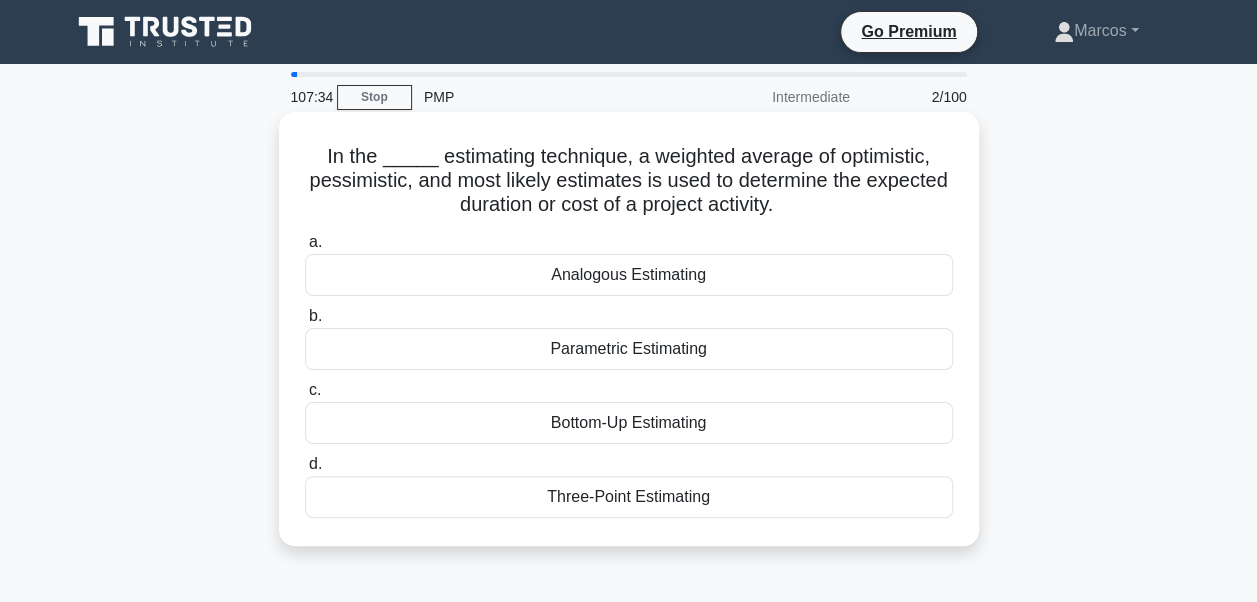 click on "Three-Point Estimating" at bounding box center [629, 497] 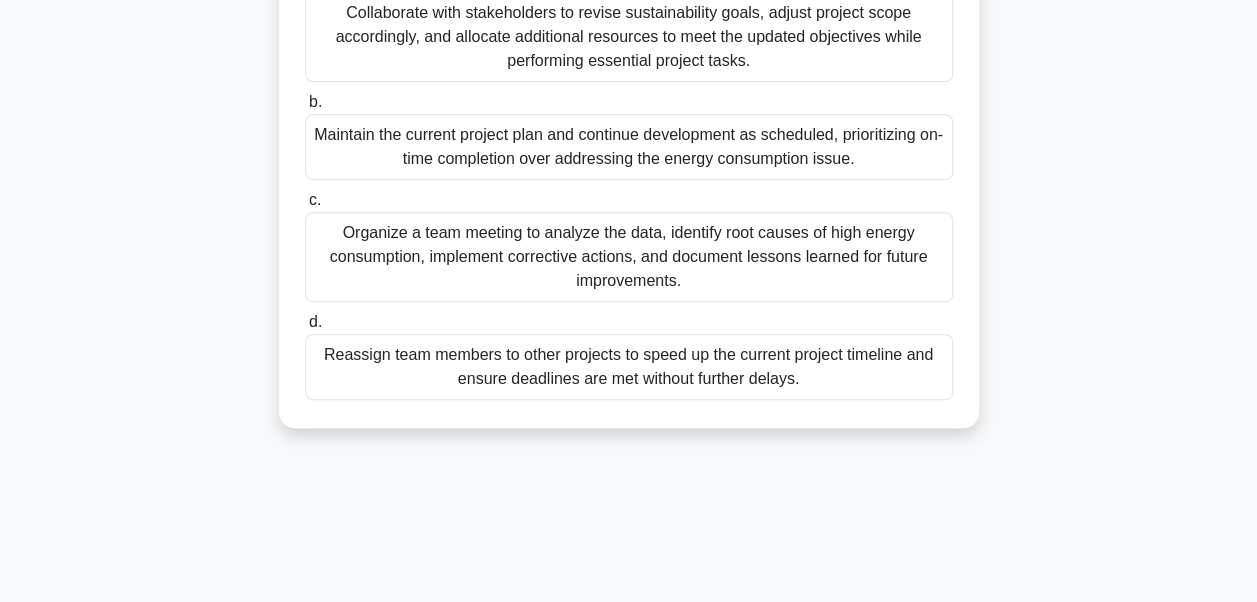 scroll, scrollTop: 478, scrollLeft: 0, axis: vertical 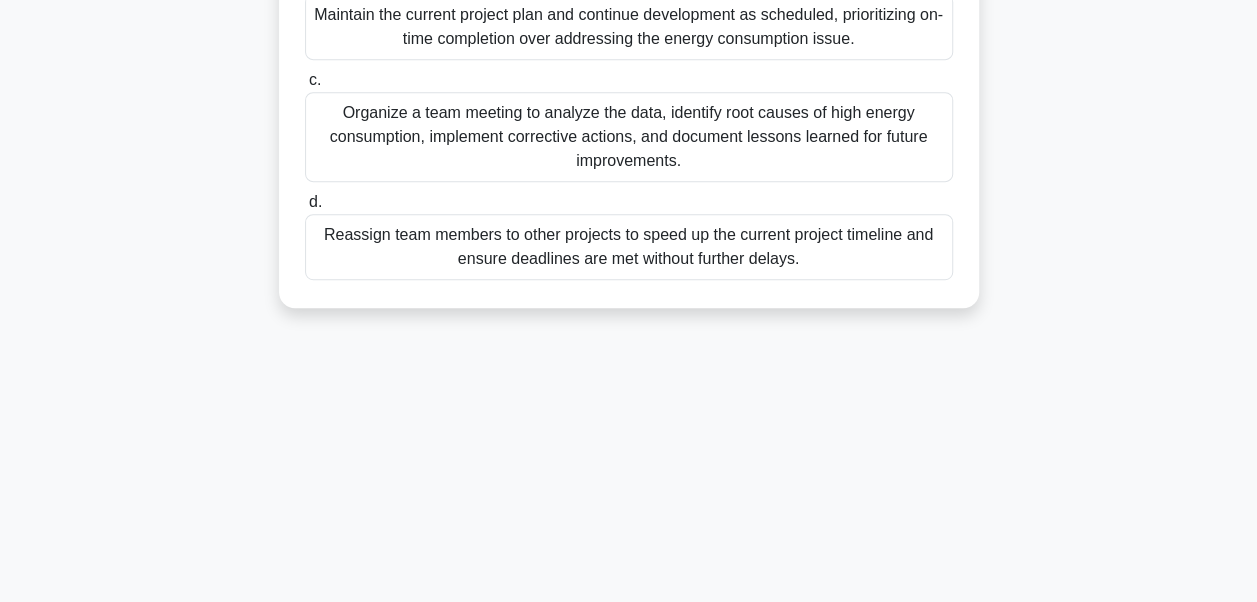 drag, startPoint x: 308, startPoint y: 160, endPoint x: 831, endPoint y: 247, distance: 530.18677 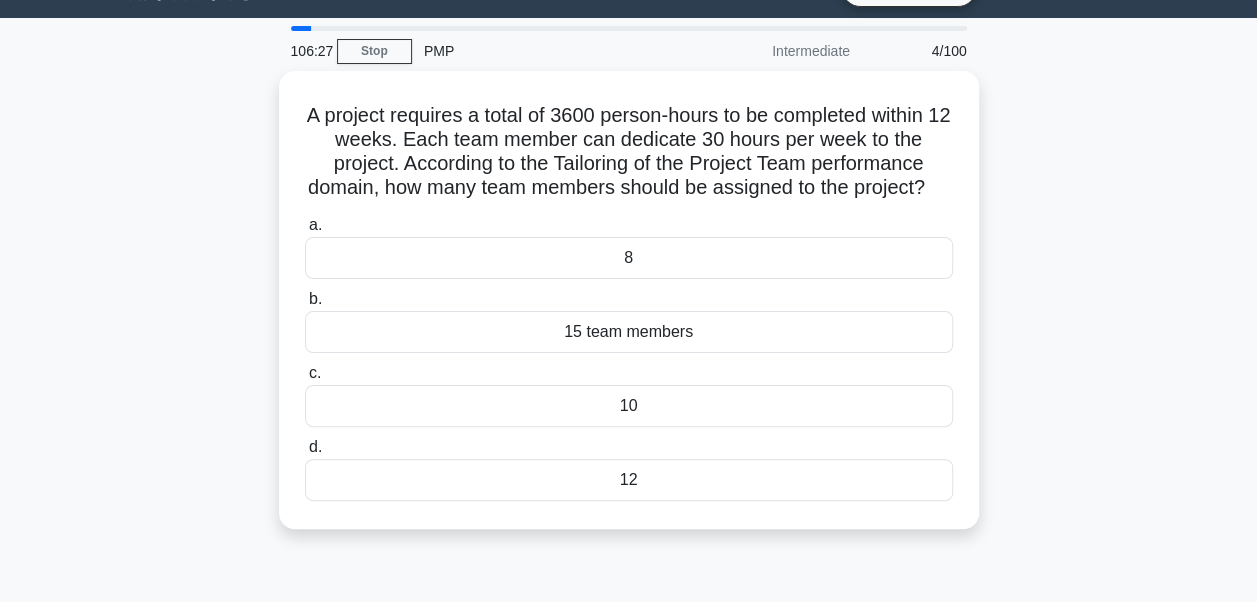 scroll, scrollTop: 0, scrollLeft: 0, axis: both 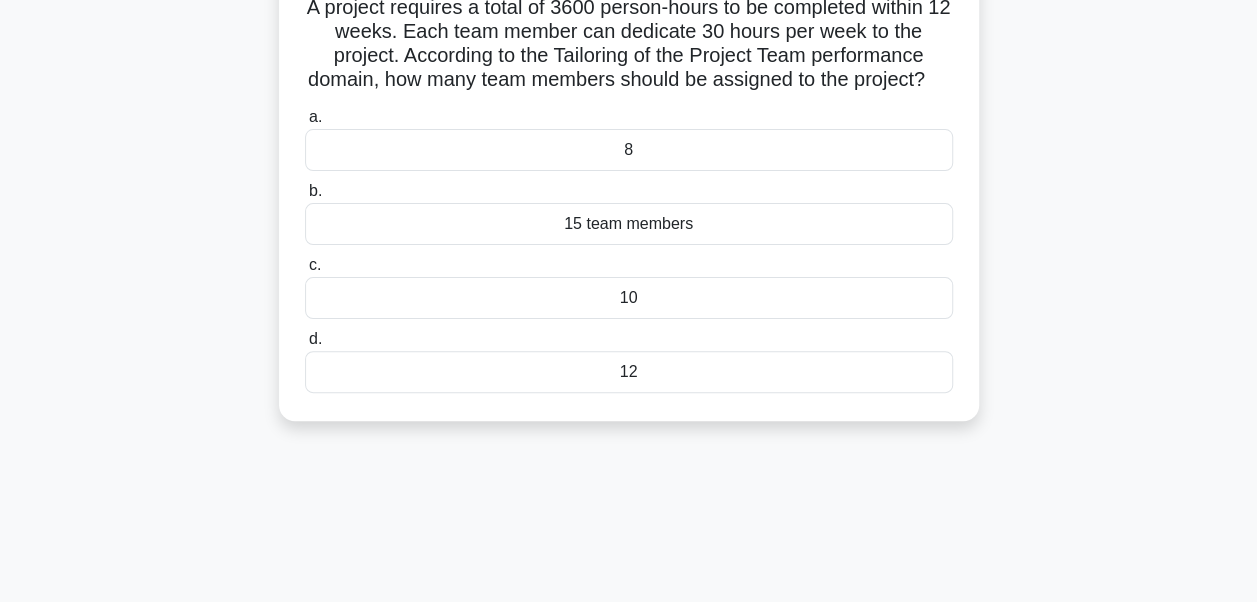 drag, startPoint x: 312, startPoint y: 158, endPoint x: 681, endPoint y: 398, distance: 440.18292 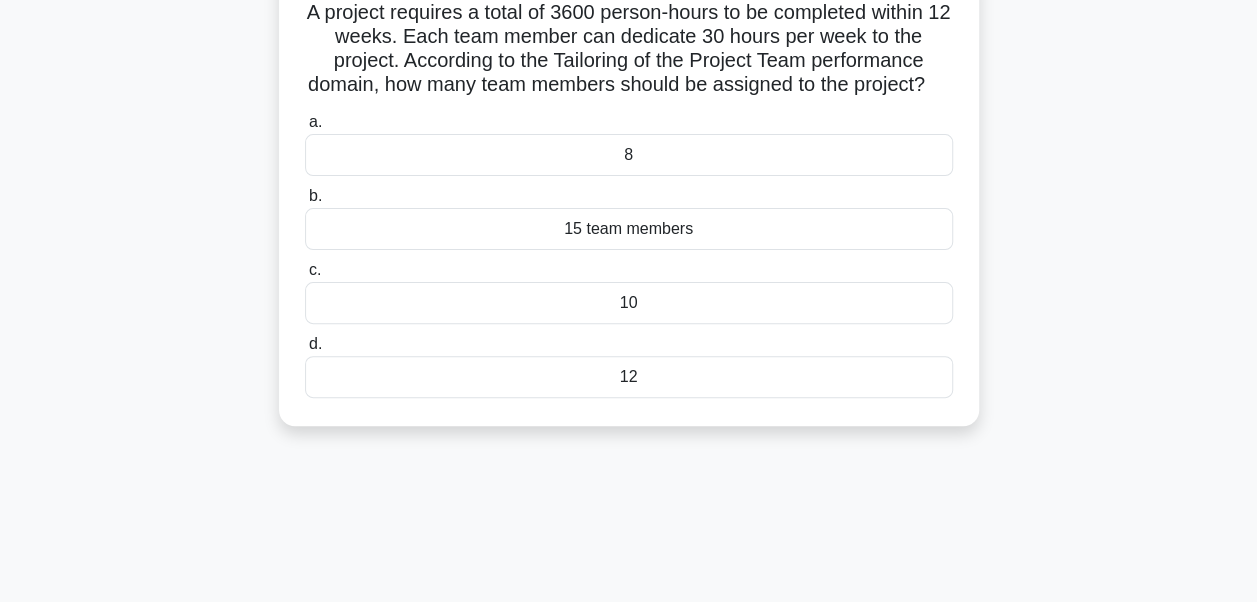 copy on "A project requires a total of 3600 person-hours to be completed within 12 weeks. Each team member can dedicate 30 hours per week to the project. According to the Tailoring of the Project Team performance domain, how many team members should be assigned to the project?
.spinner_0XTQ{transform-origin:center;animation:spinner_y6GP .75s linear infinite}@keyframes spinner_y6GP{100%{transform:rotate(360deg)}}
a.
8
b.
15 team members
c.
10
d.
12" 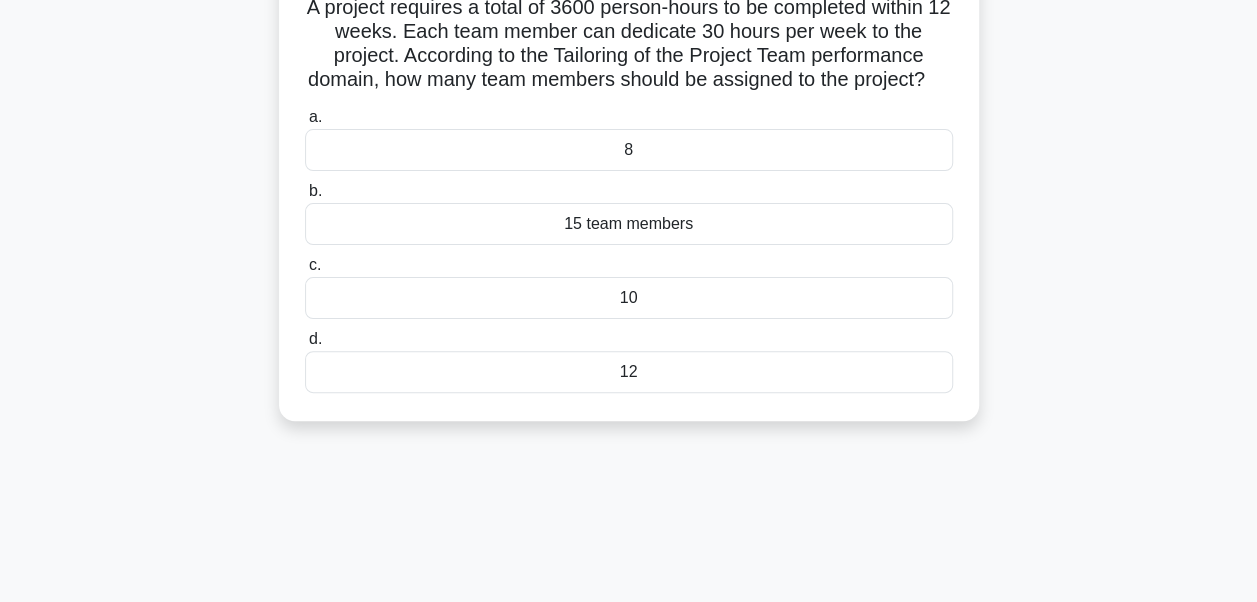 click on "10" at bounding box center (629, 298) 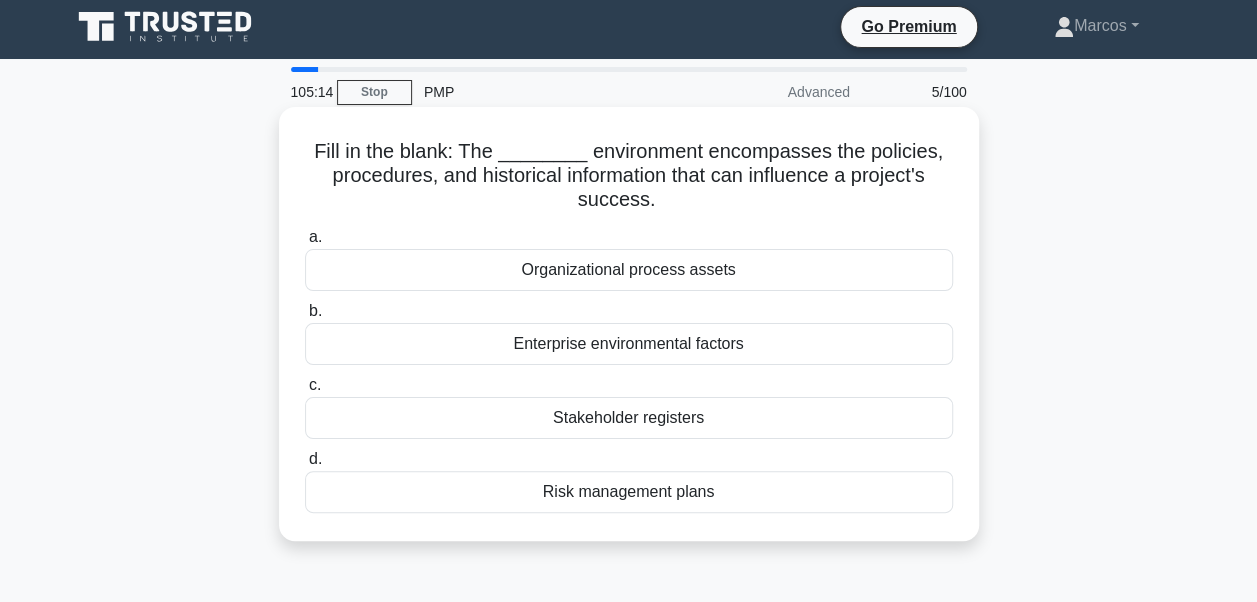 scroll, scrollTop: 0, scrollLeft: 0, axis: both 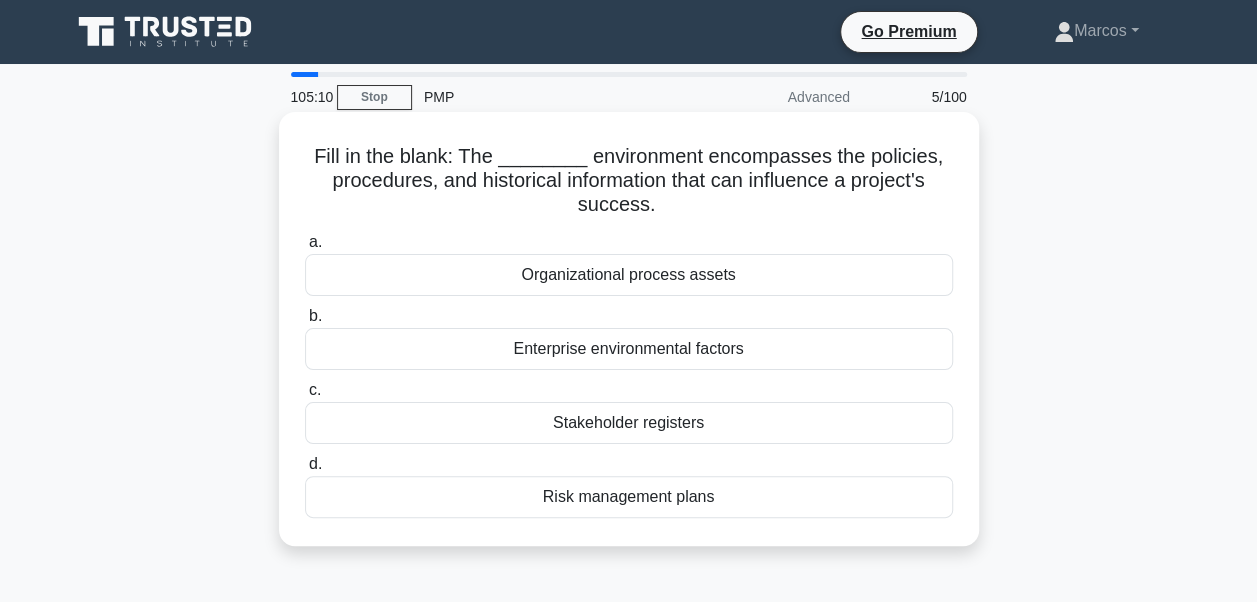 drag, startPoint x: 318, startPoint y: 155, endPoint x: 714, endPoint y: 494, distance: 521.284 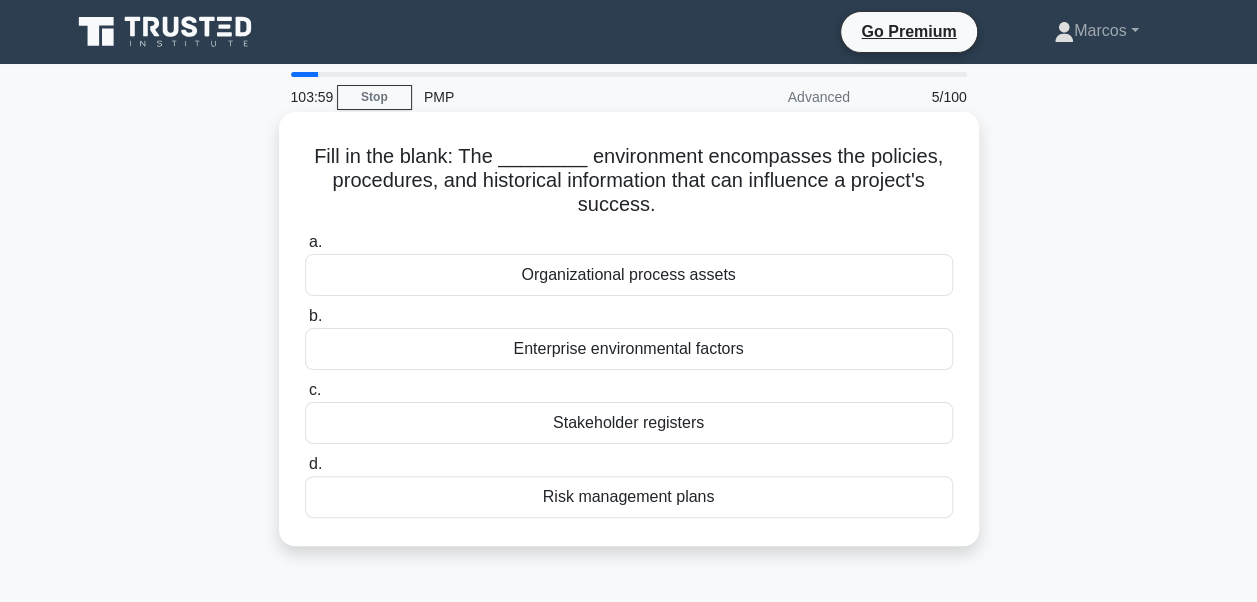 click on "Organizational process assets" at bounding box center (629, 275) 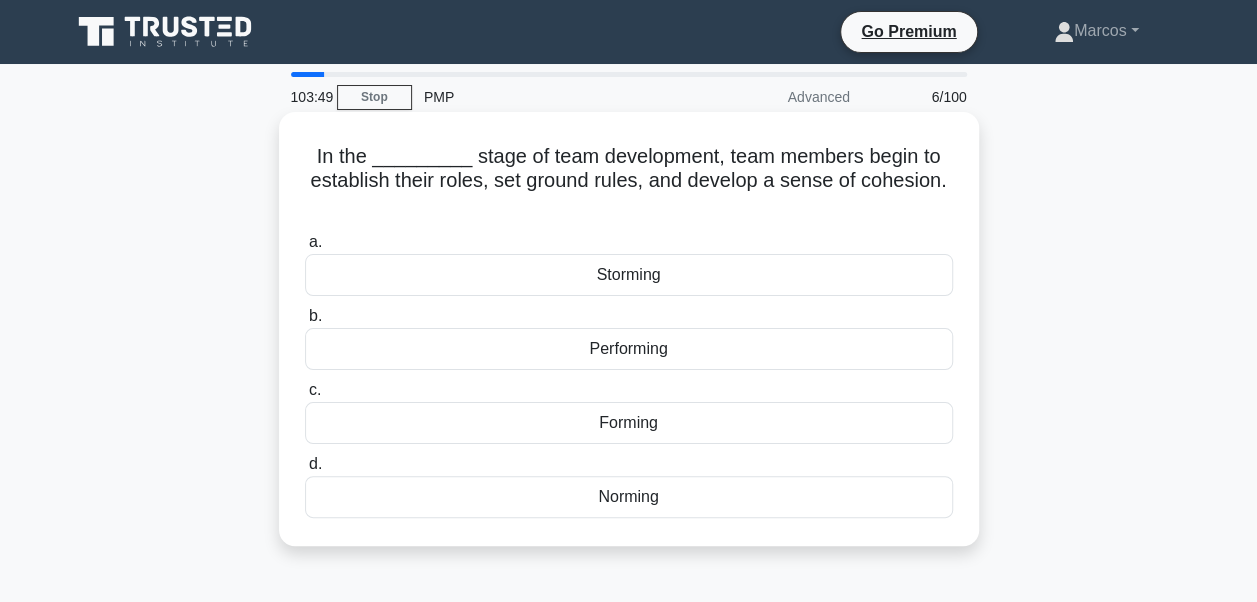 drag, startPoint x: 314, startPoint y: 150, endPoint x: 728, endPoint y: 494, distance: 538.2676 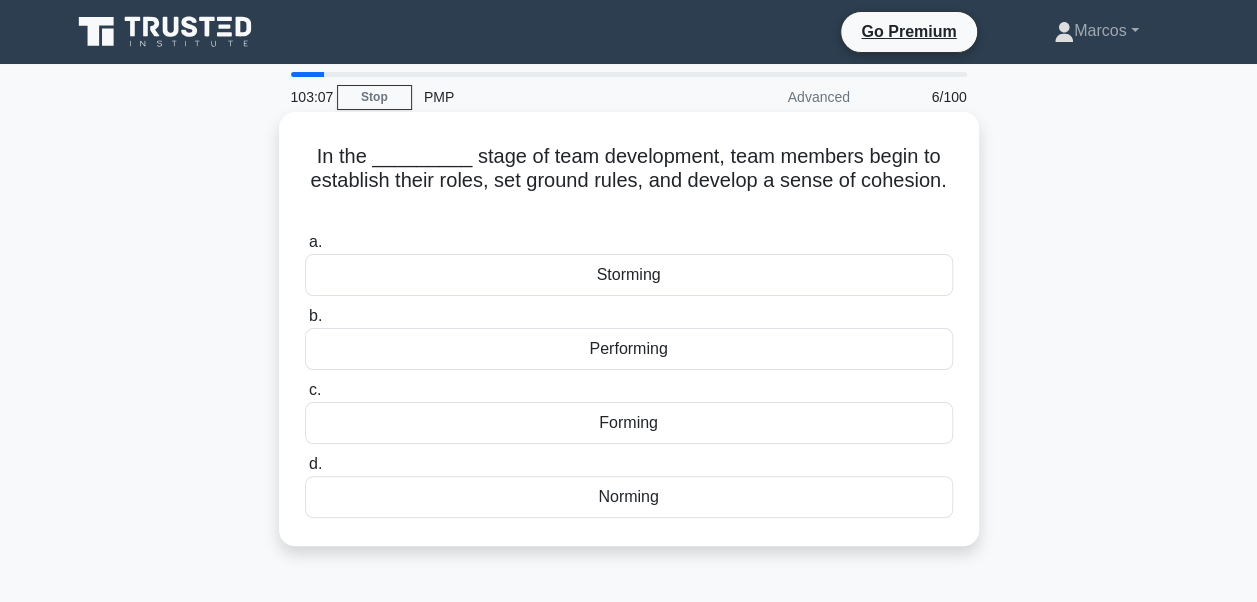 click on "Norming" at bounding box center (629, 497) 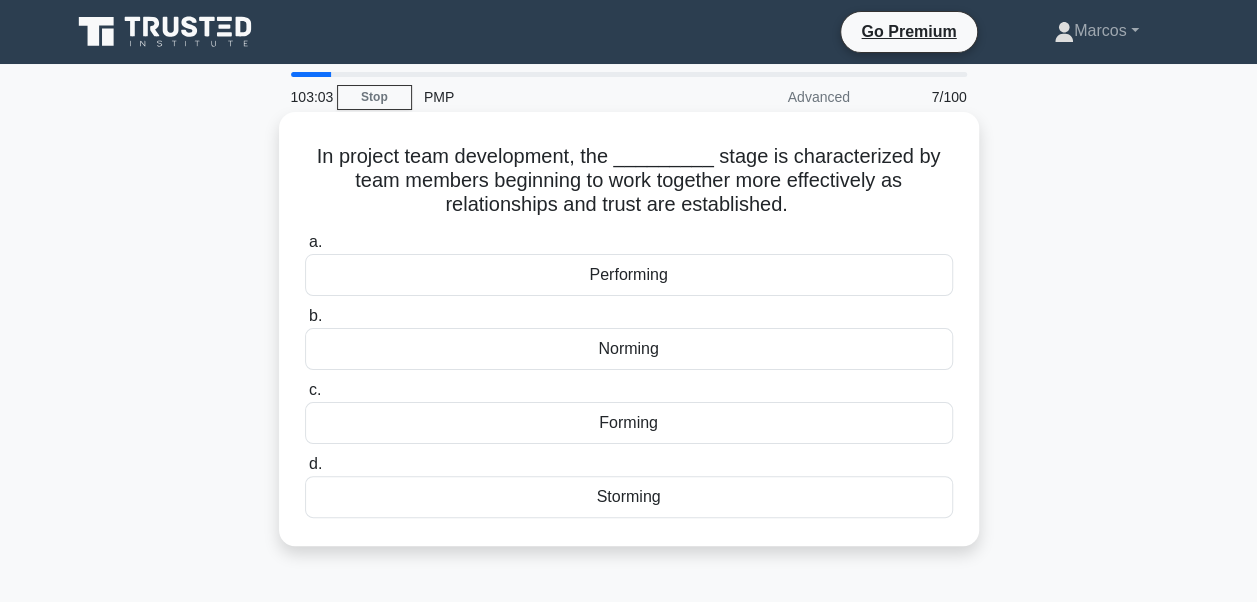 drag, startPoint x: 319, startPoint y: 161, endPoint x: 694, endPoint y: 495, distance: 502.17627 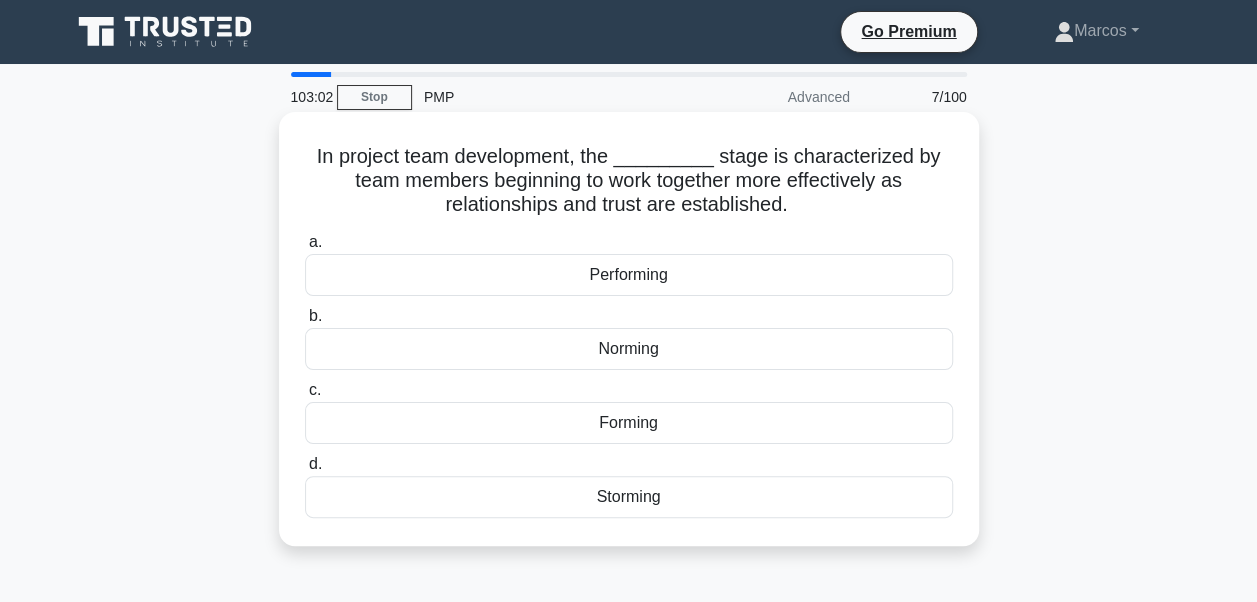 copy on "In project team development, the _________ stage is characterized by team members beginning to work together more effectively as relationships and trust are established.
.spinner_0XTQ{transform-origin:center;animation:spinner_y6GP .75s linear infinite}@keyframes spinner_y6GP{100%{transform:rotate(360deg)}}
a.
Performing
b.
Norming
c.
Forming
d.
Storming" 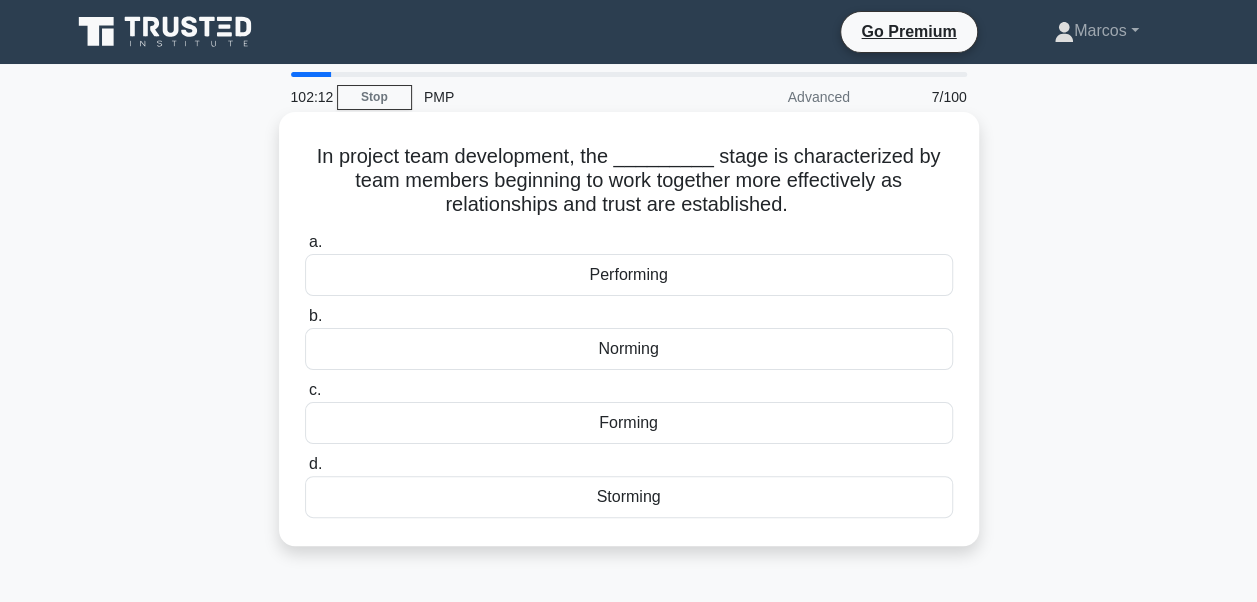click on "Performing" at bounding box center [629, 275] 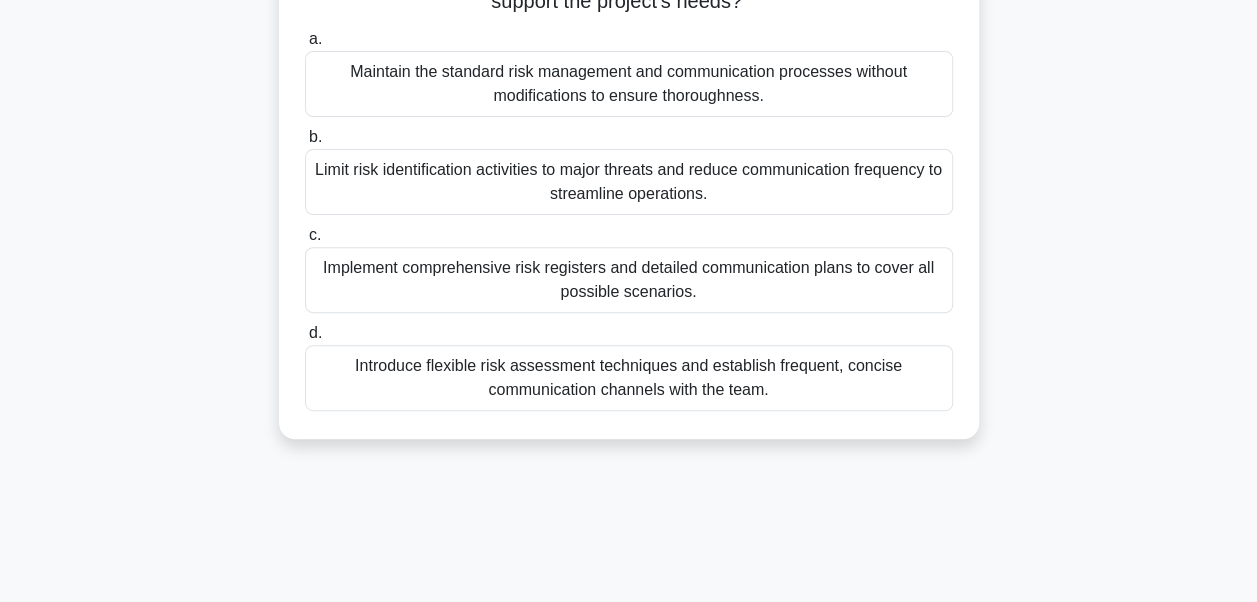 scroll, scrollTop: 478, scrollLeft: 0, axis: vertical 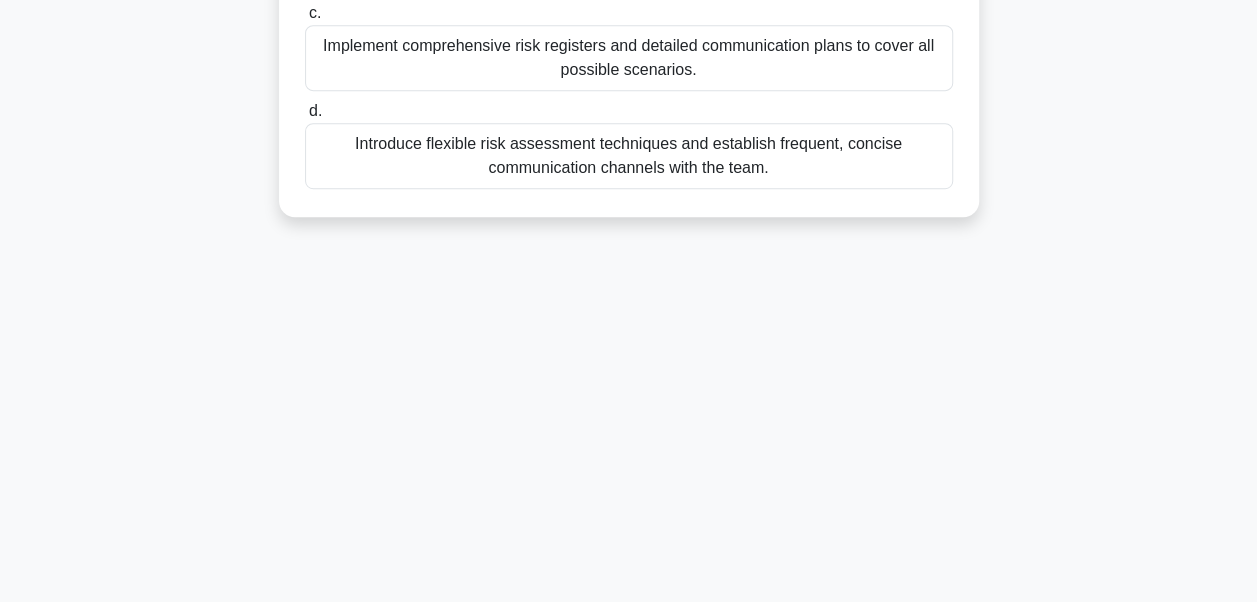 drag, startPoint x: 324, startPoint y: 151, endPoint x: 799, endPoint y: 317, distance: 503.17096 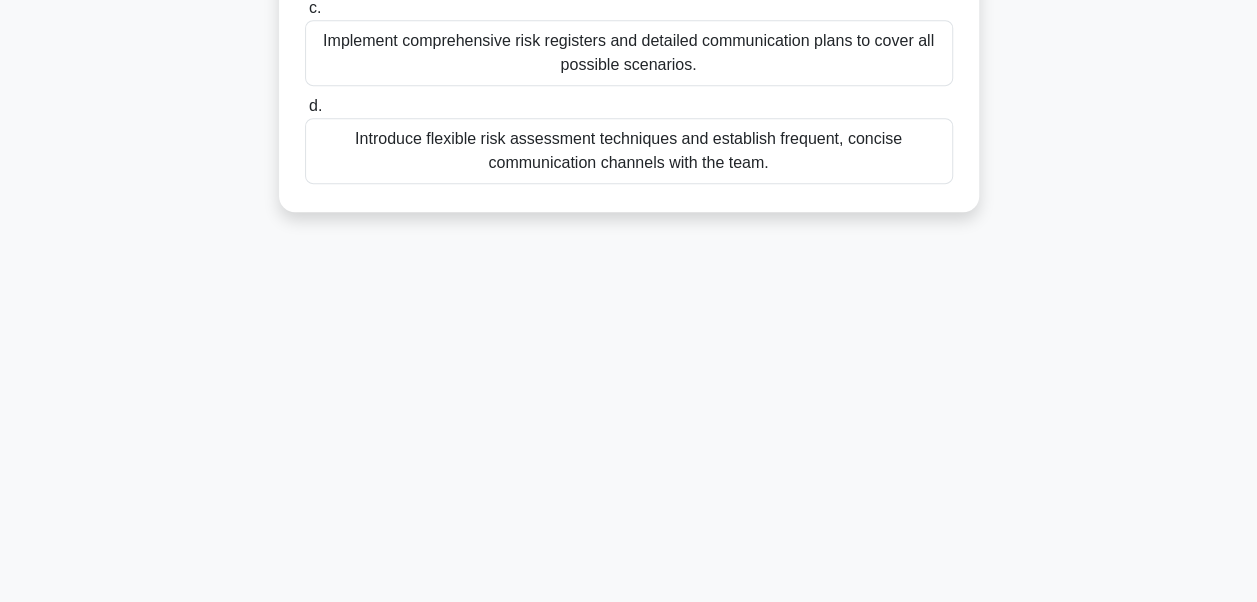 copy on "A project involves developing an innovative technology in a highly competitive market, requiring adaptability and swift responses to emerging risks. According to PMBOK 7, how should the project manager tailor the risk management and communication processes to effectively support the project's needs?
.spinner_0XTQ{transform-origin:center;animation:spinner_y6GP .75s linear infinite}@keyframes spinner_y6GP{100%{transform:rotate(360deg)}}
a.
Maintain the standard risk management and communication processes without modifications to ensure thoroughness.
b.
Limit risk identification activities to major threats and reduce communication frequency to streamline operations.
c.
Implement comprehensive risk registers and detailed communication plans to cover all possible scenarios.
..." 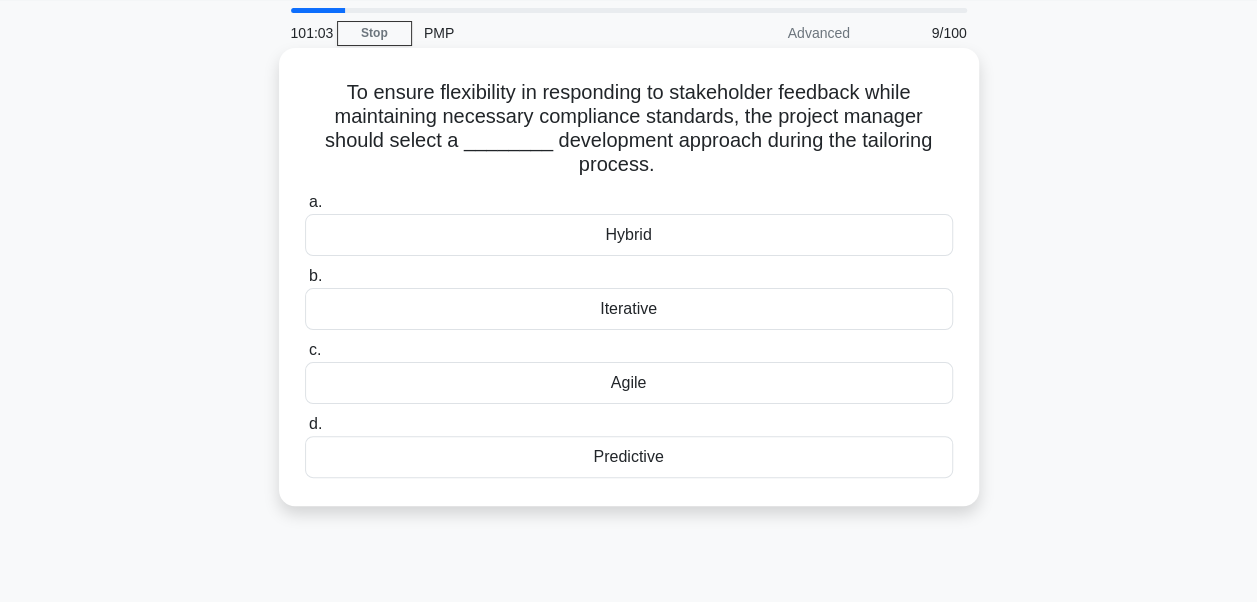 scroll, scrollTop: 0, scrollLeft: 0, axis: both 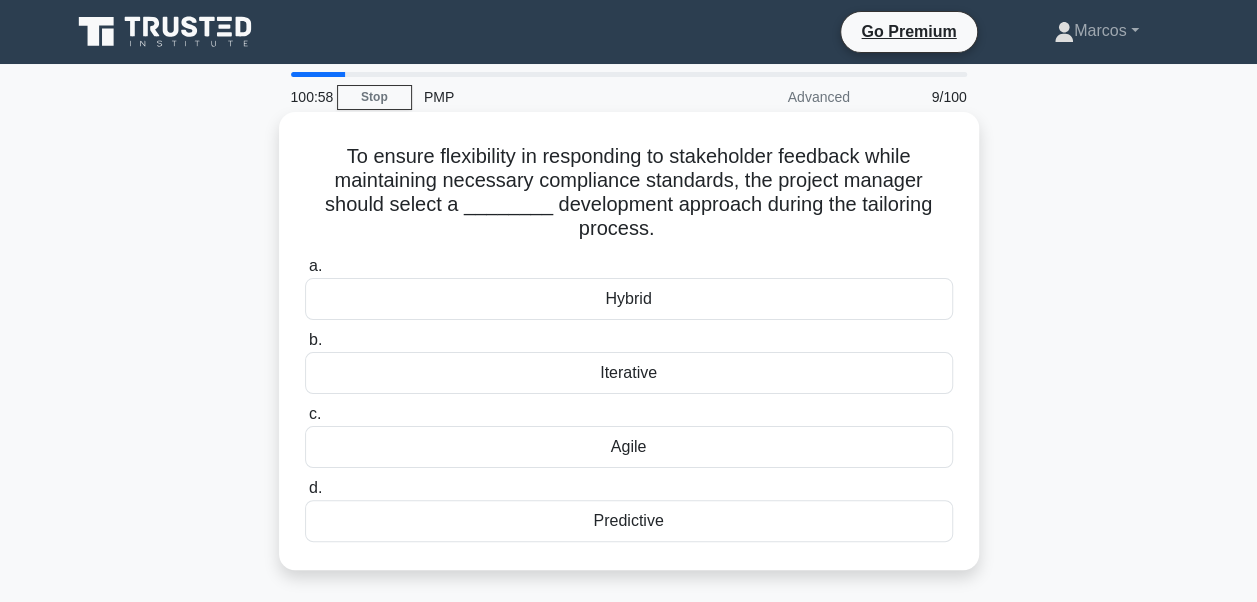 drag, startPoint x: 340, startPoint y: 155, endPoint x: 724, endPoint y: 510, distance: 522.9541 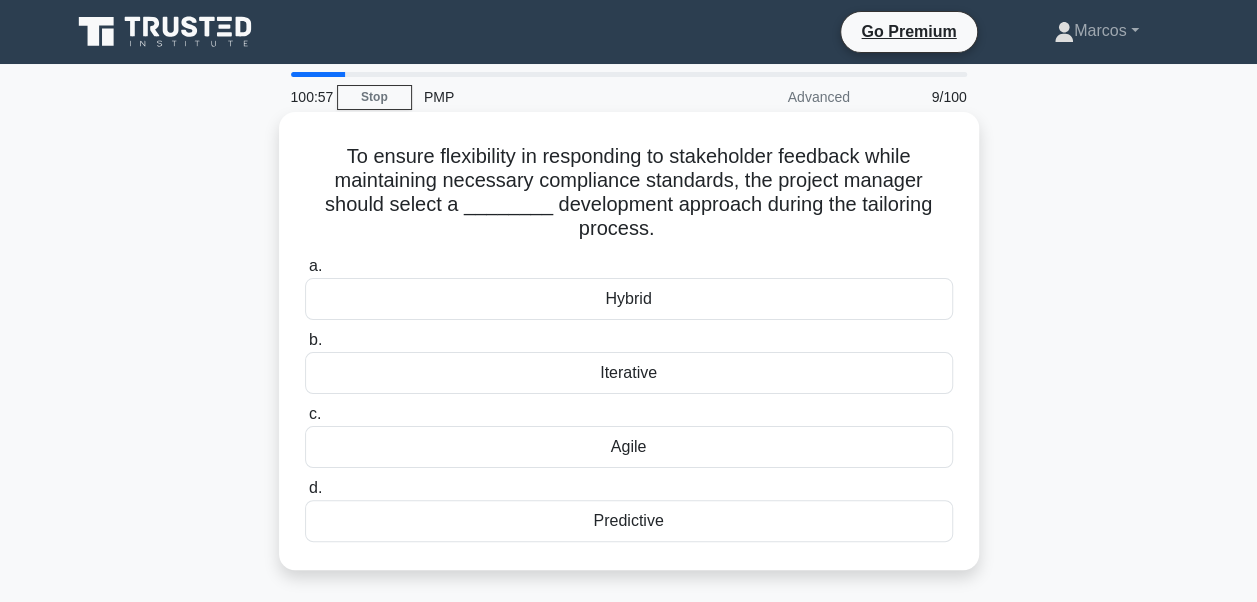 copy on "To ensure flexibility in responding to stakeholder feedback while maintaining necessary compliance standards, the project manager should select a ________ development approach during the tailoring process.
.spinner_0XTQ{transform-origin:center;animation:spinner_y6GP .75s linear infinite}@keyframes spinner_y6GP{100%{transform:rotate(360deg)}}
a.
Hybrid
b.
Iterative
c.
Agile
d.
Predictive" 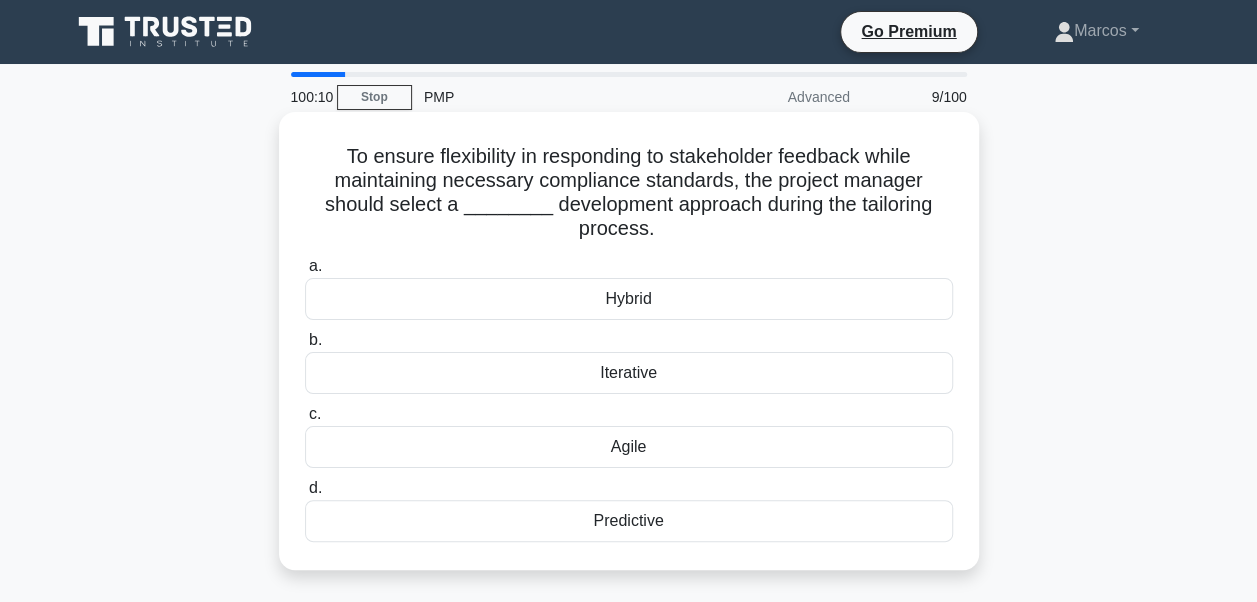 click on "Hybrid" at bounding box center [629, 299] 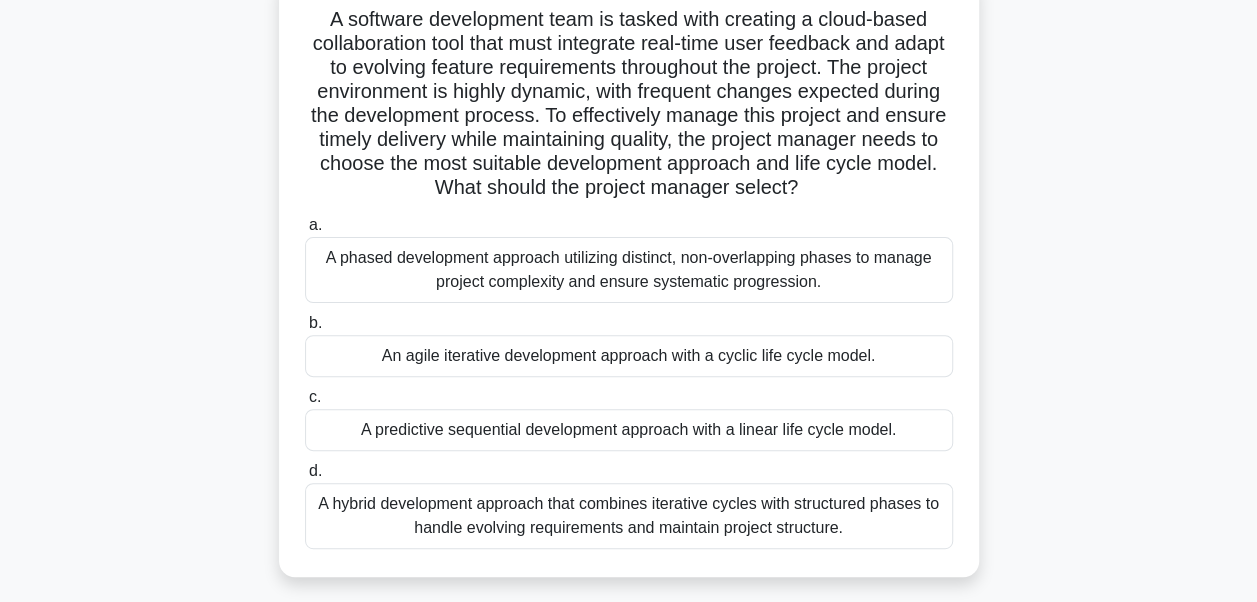 scroll, scrollTop: 478, scrollLeft: 0, axis: vertical 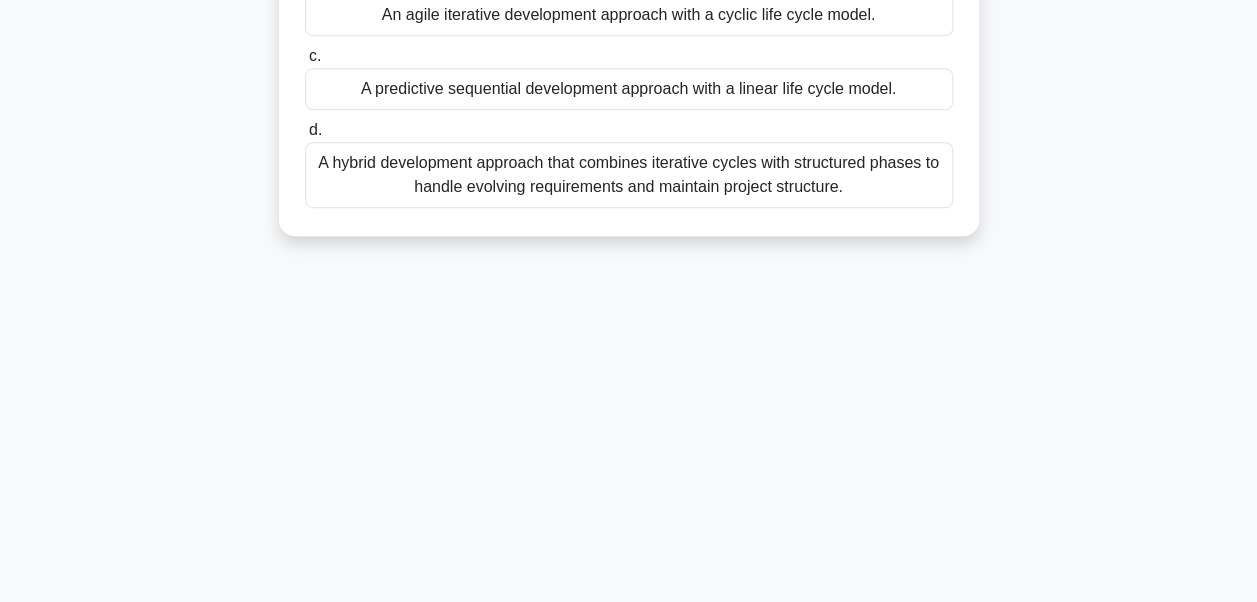 drag, startPoint x: 323, startPoint y: 155, endPoint x: 848, endPoint y: 213, distance: 528.1941 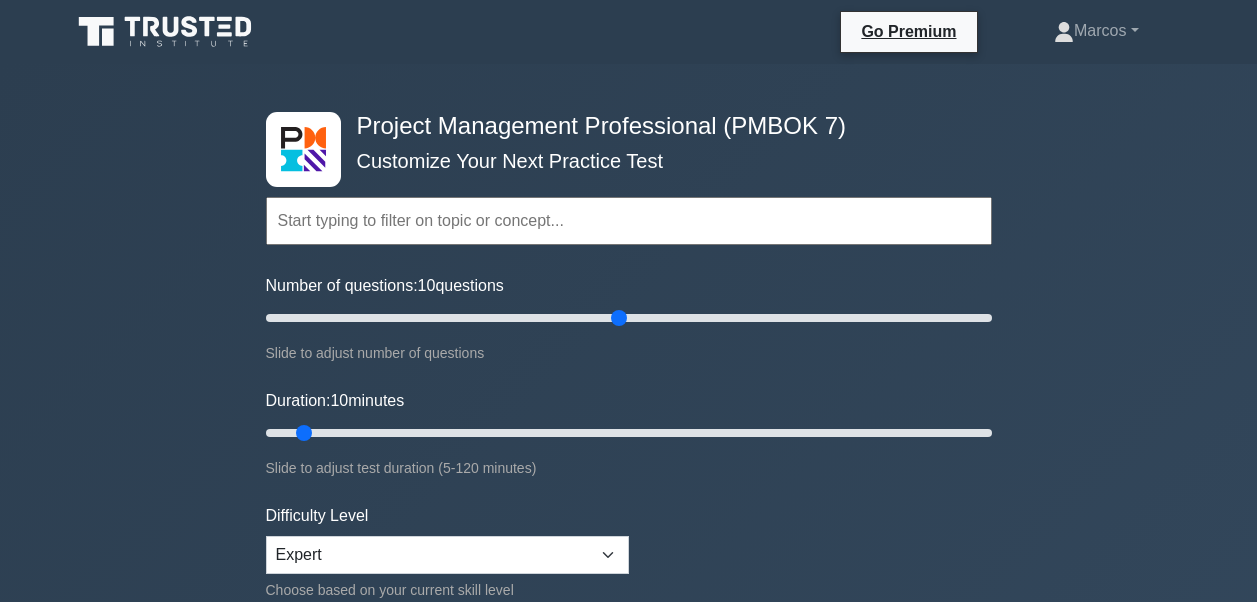 select on "expert" 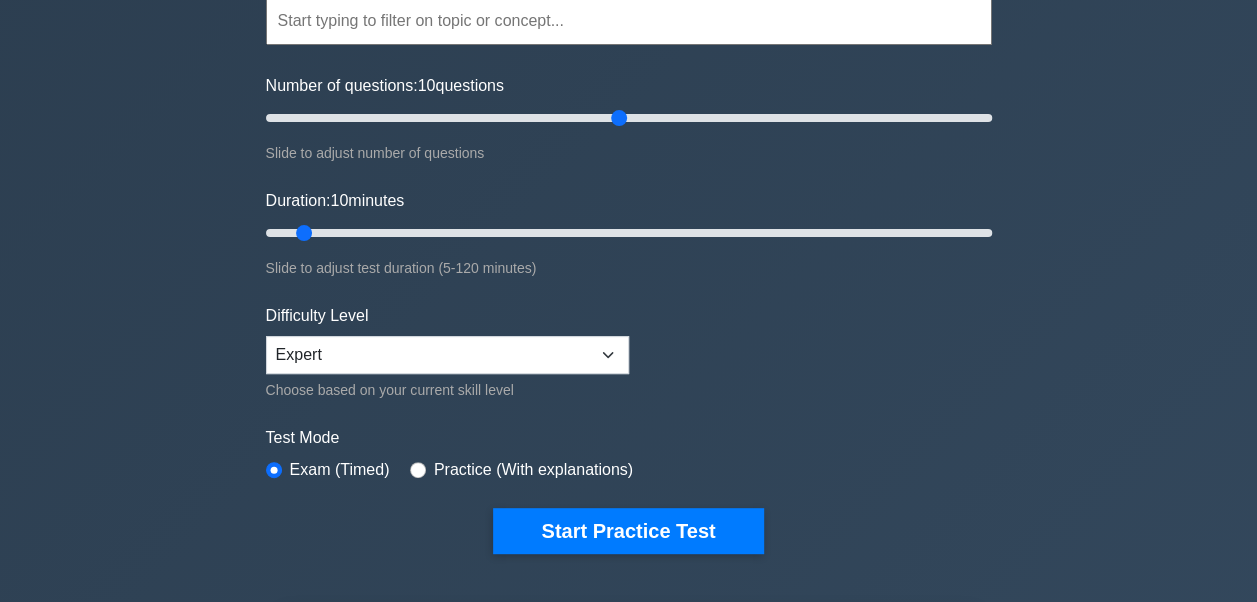 scroll, scrollTop: 200, scrollLeft: 0, axis: vertical 